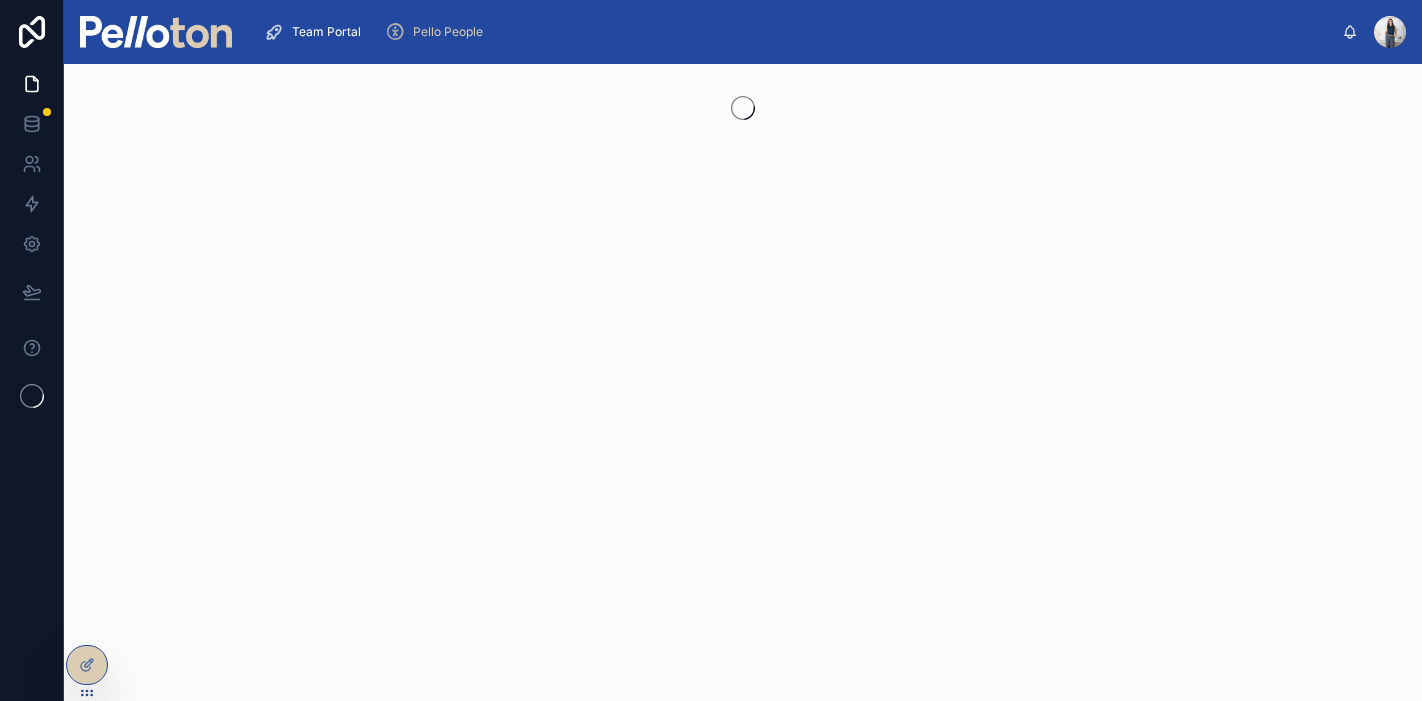 scroll, scrollTop: 0, scrollLeft: 0, axis: both 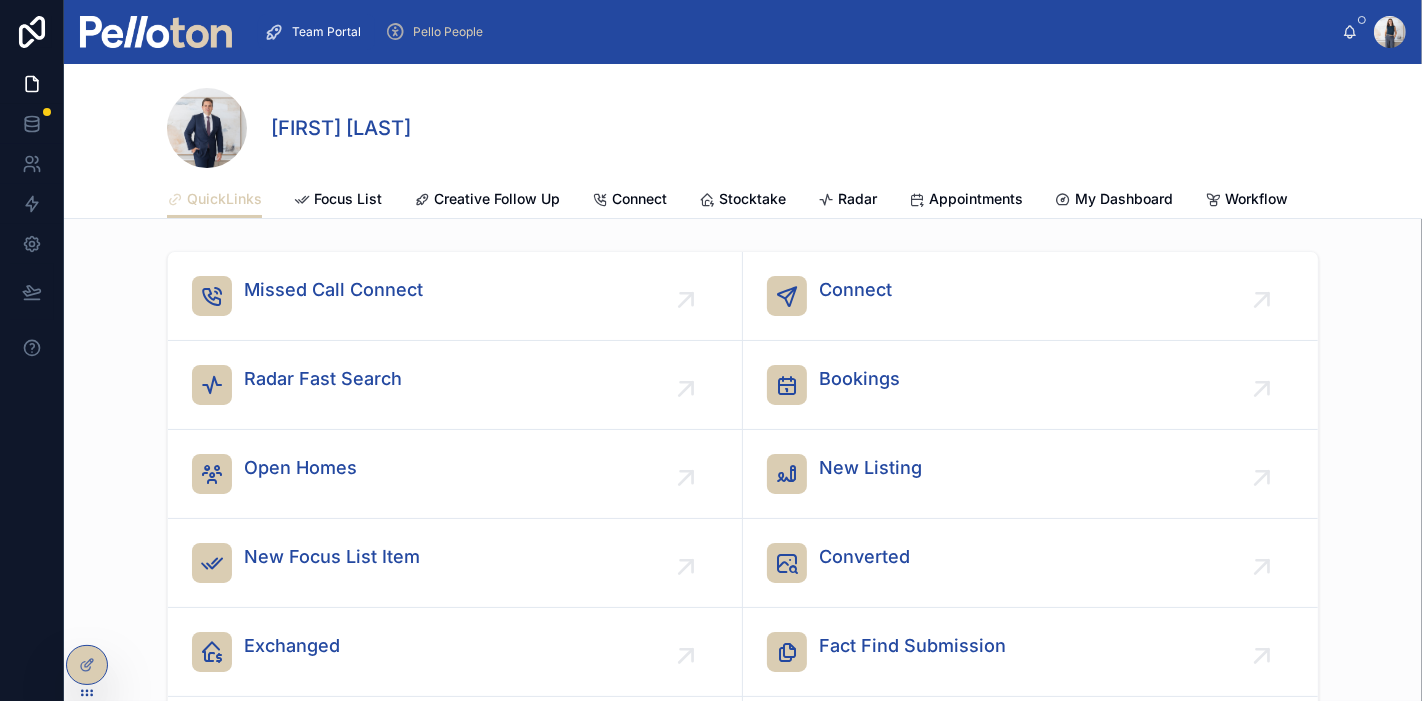 click on "Missed Call Connect" at bounding box center (455, 296) 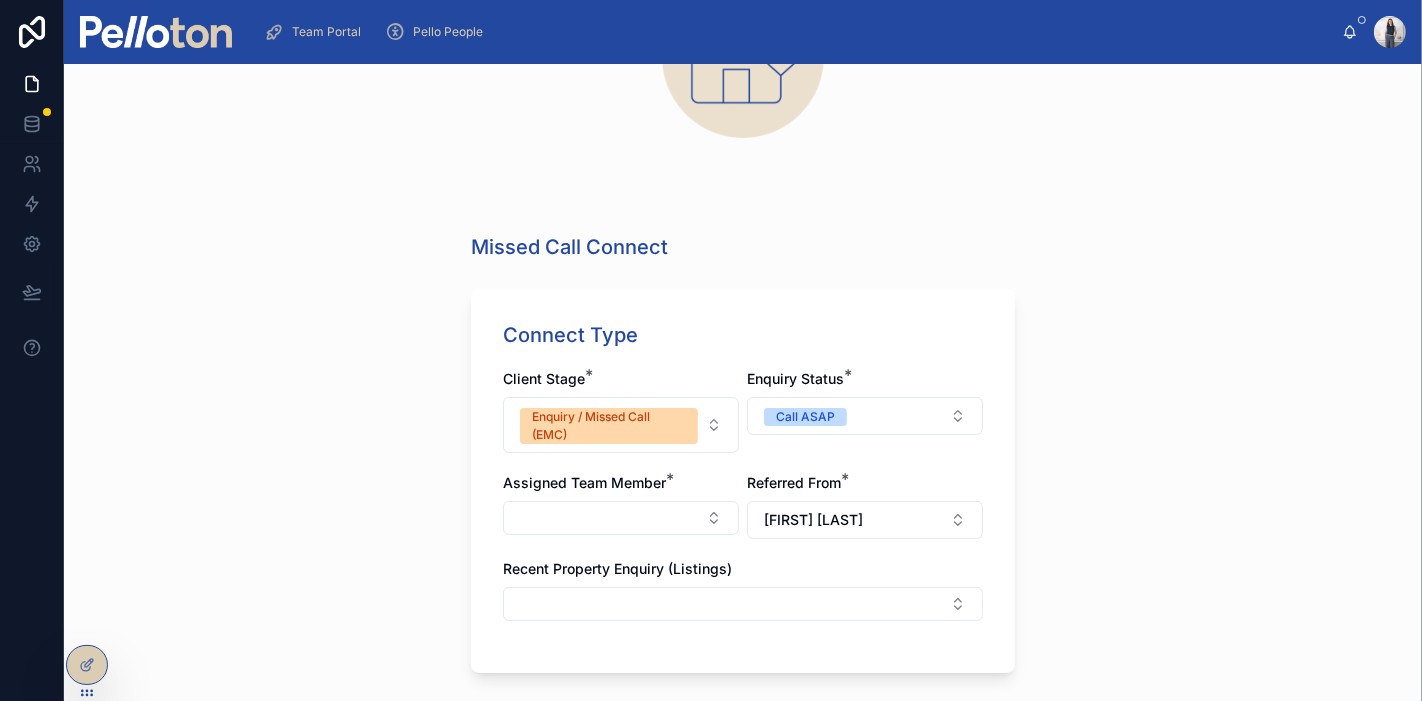 scroll, scrollTop: 444, scrollLeft: 0, axis: vertical 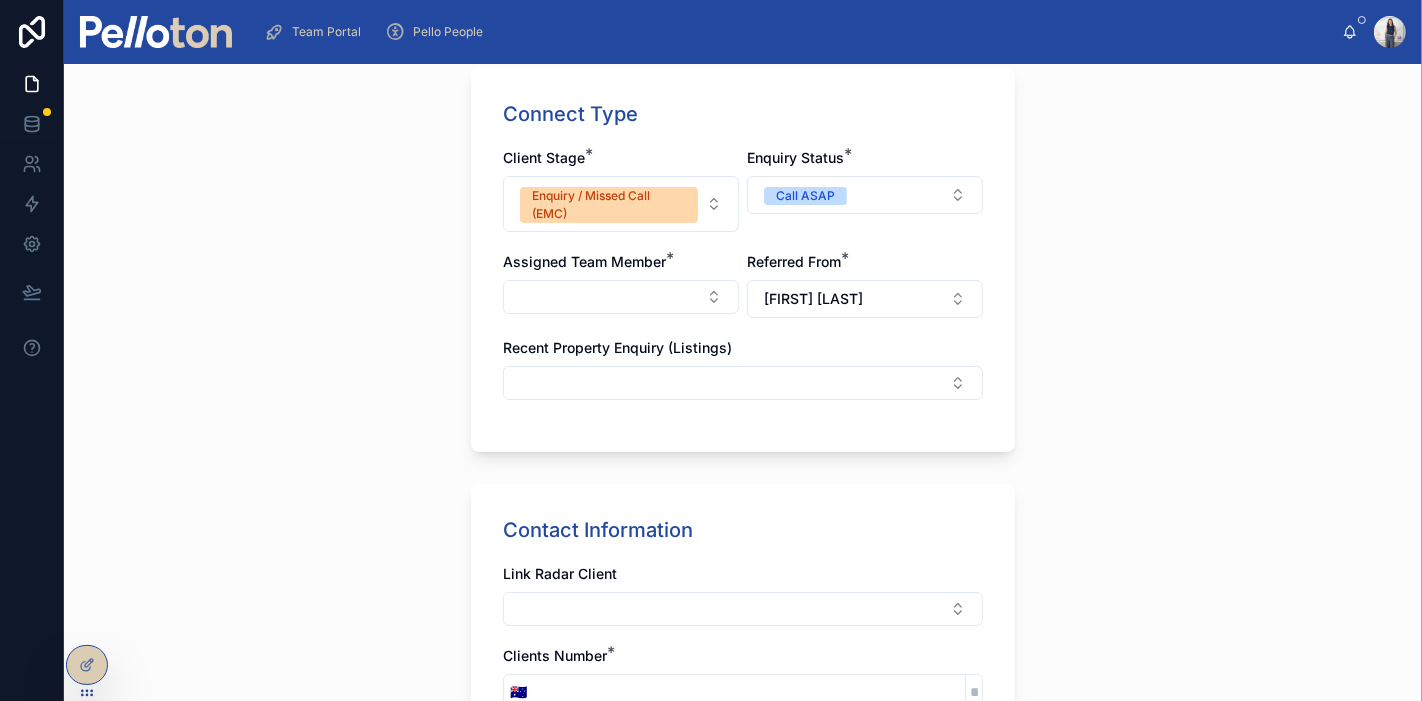 click at bounding box center (621, 297) 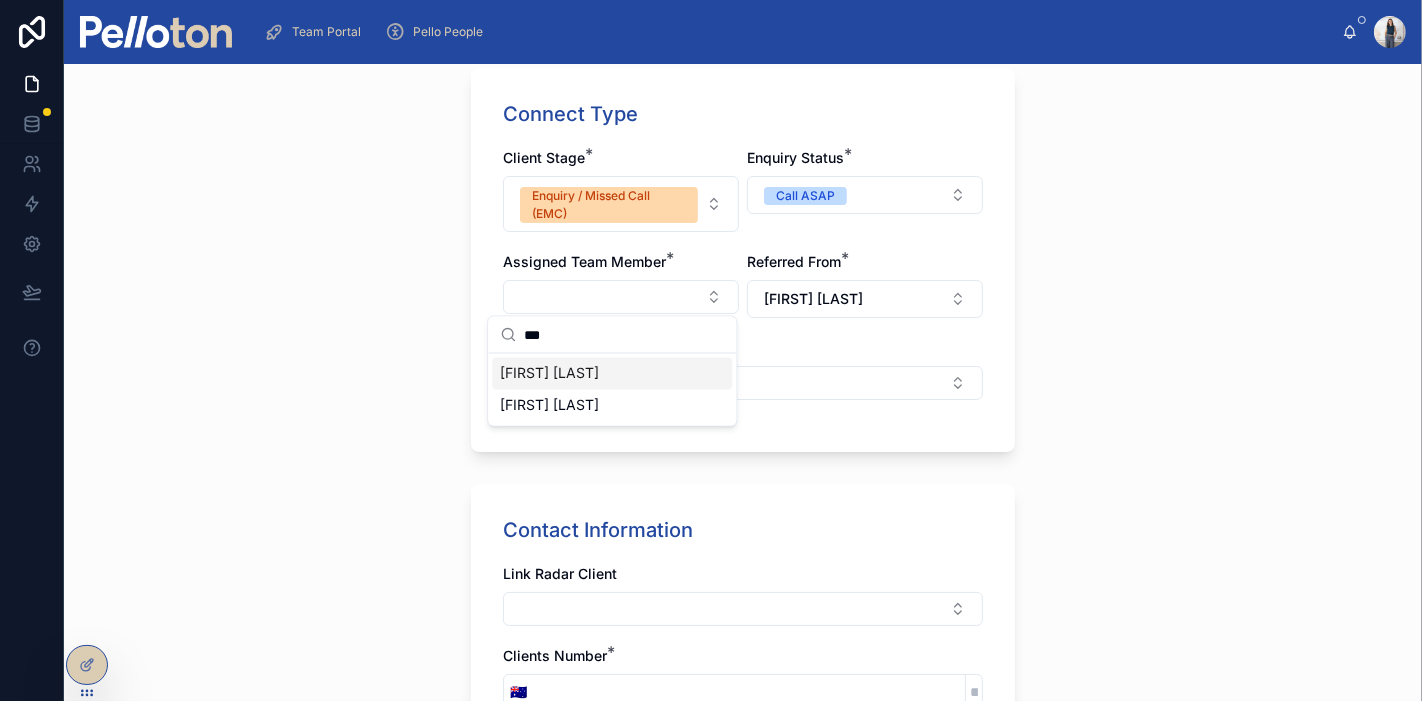 type on "***" 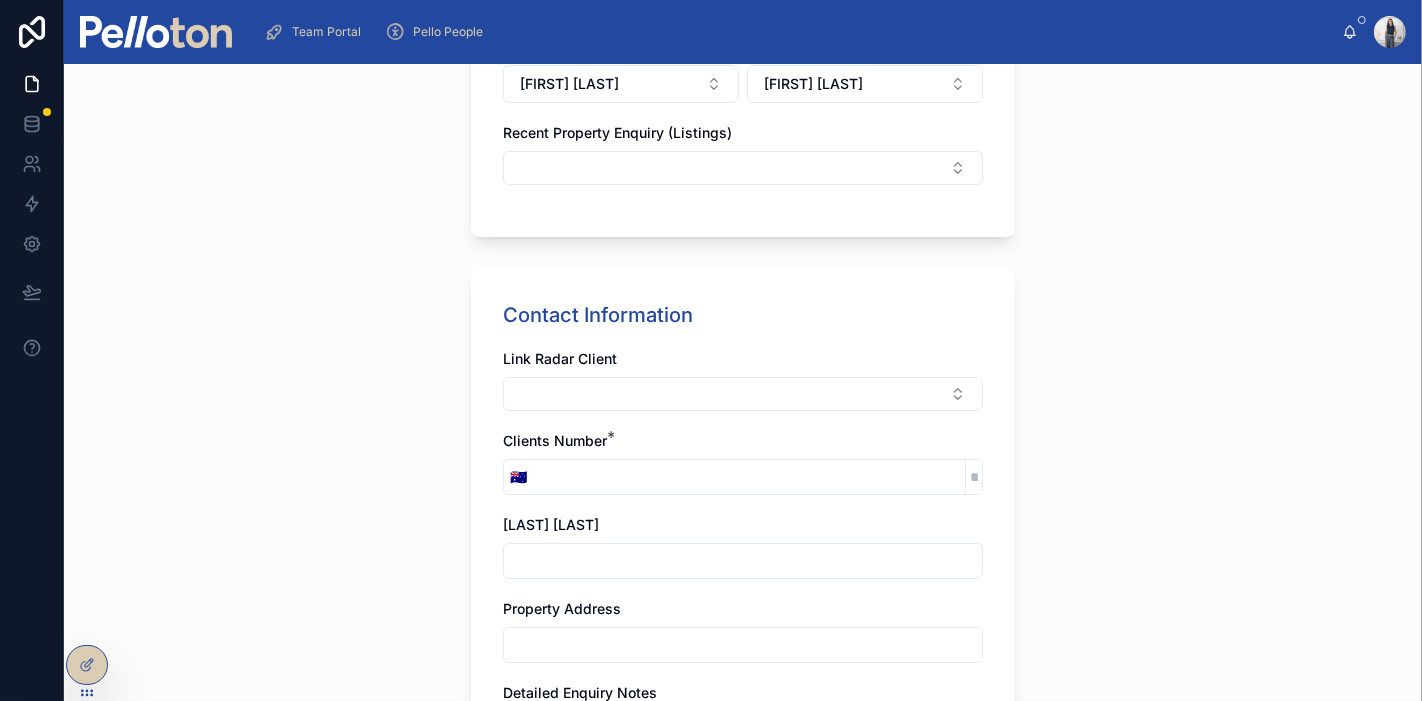 scroll, scrollTop: 666, scrollLeft: 0, axis: vertical 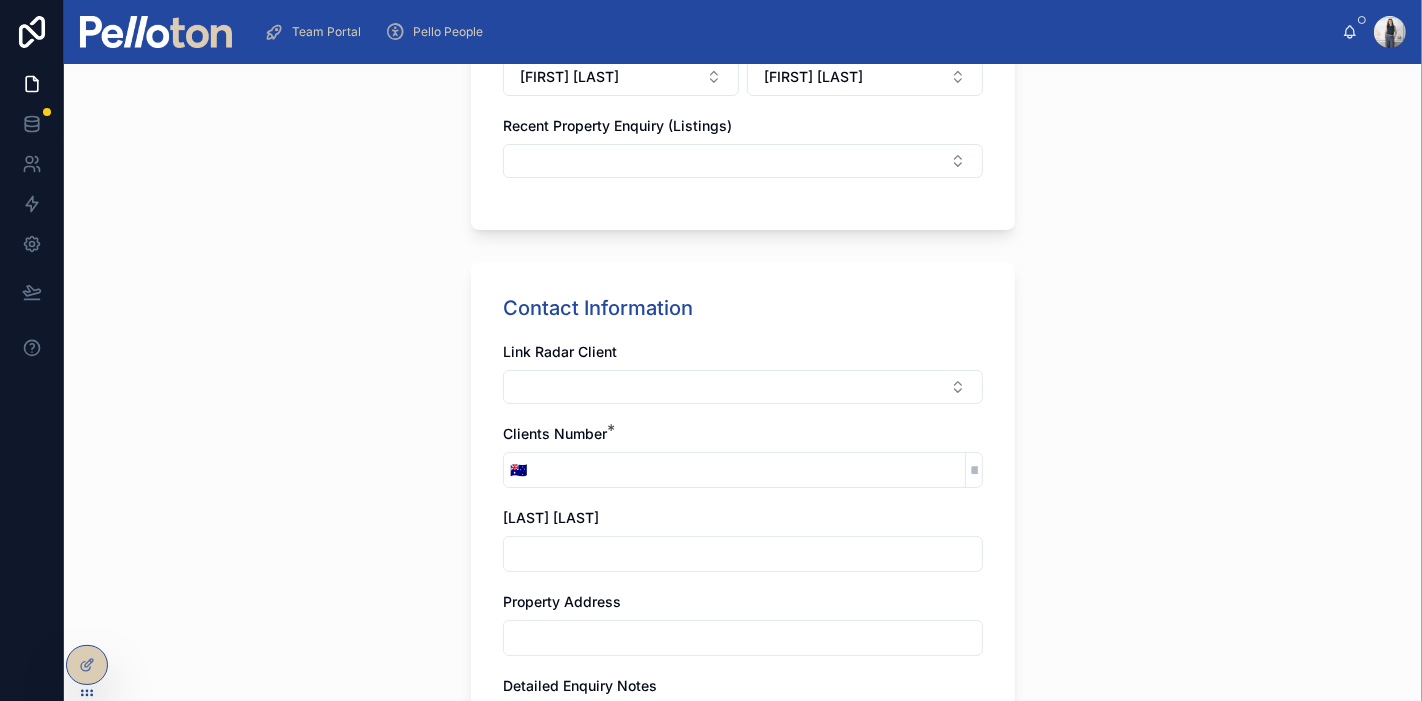 drag, startPoint x: 613, startPoint y: 467, endPoint x: 522, endPoint y: 598, distance: 159.5055 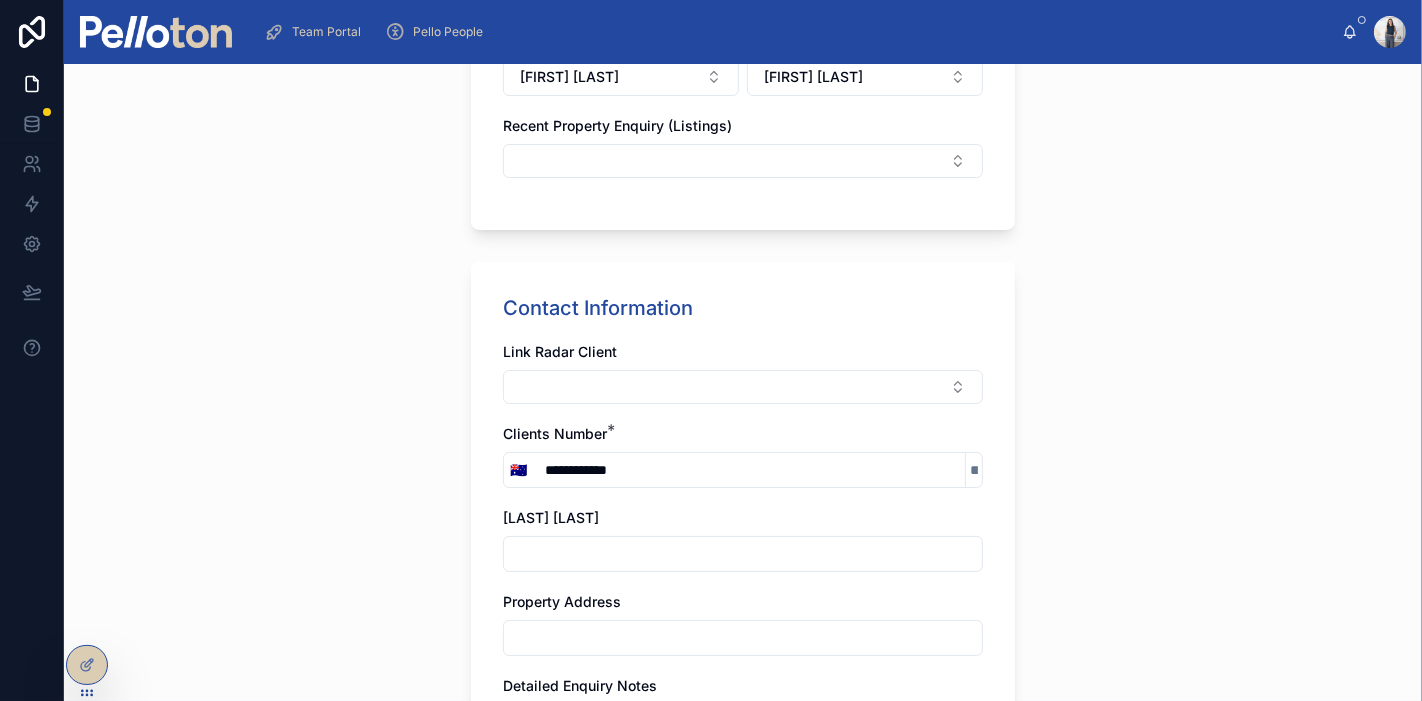 scroll, scrollTop: 777, scrollLeft: 0, axis: vertical 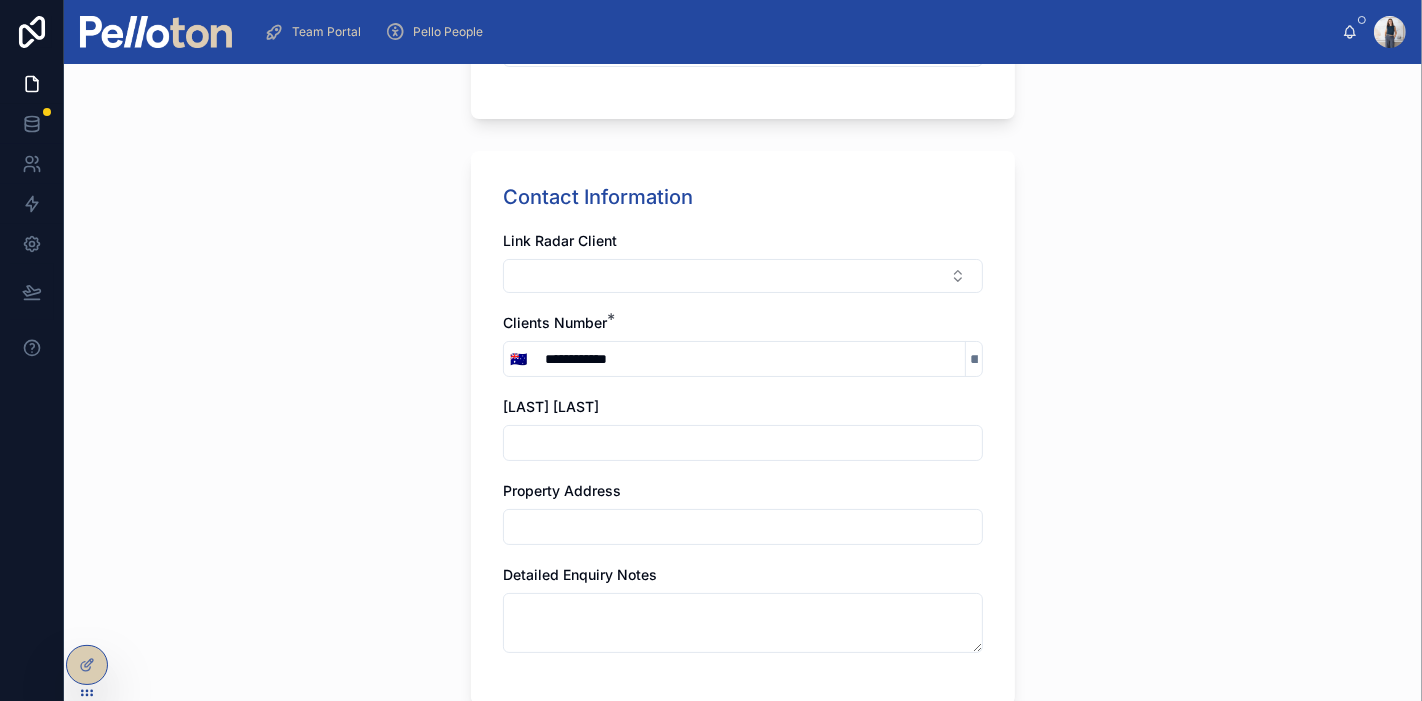 type on "**********" 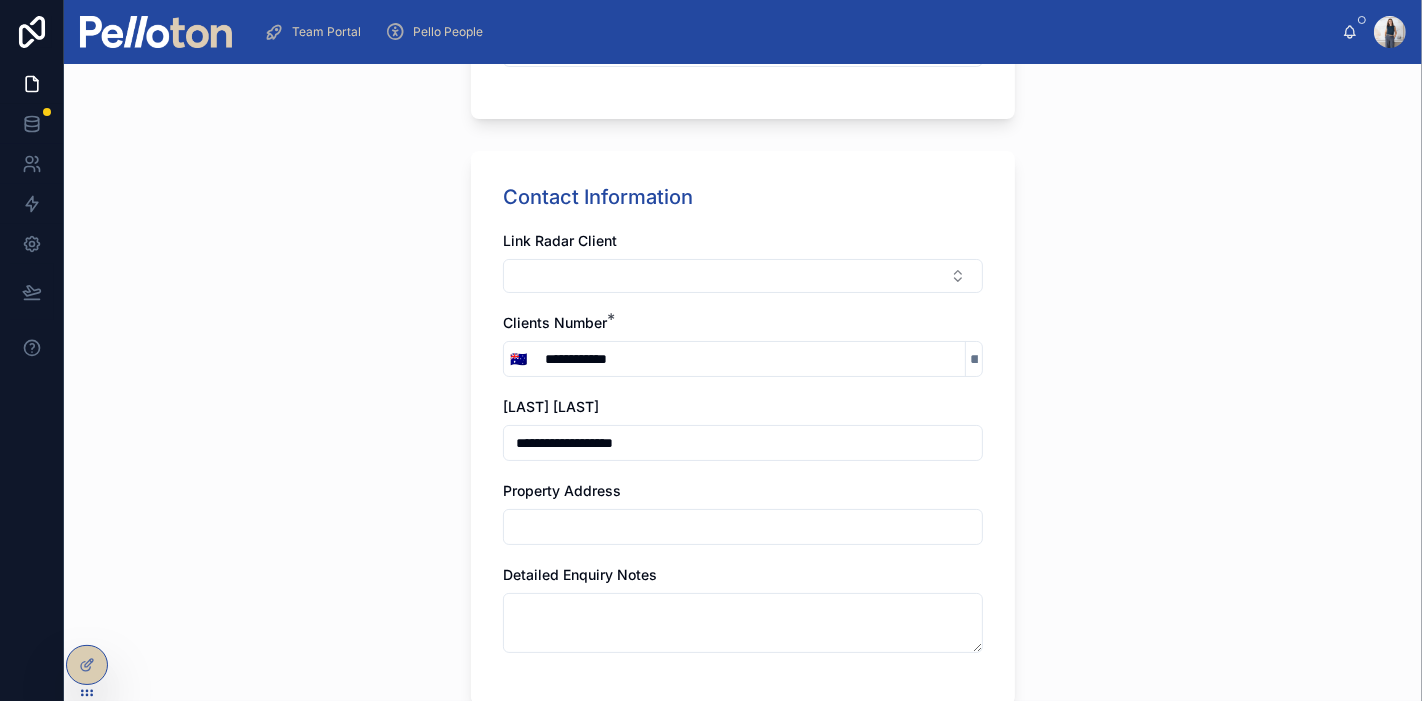 type on "**********" 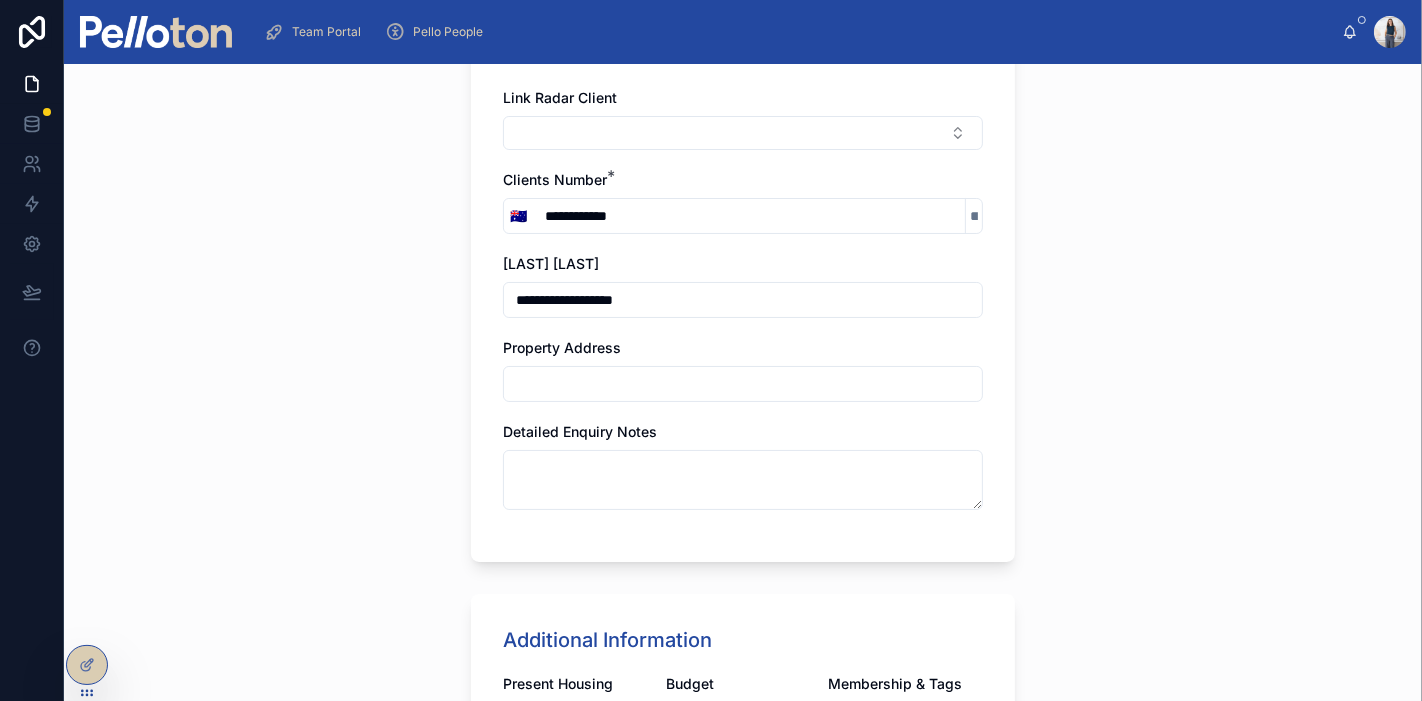 scroll, scrollTop: 1000, scrollLeft: 0, axis: vertical 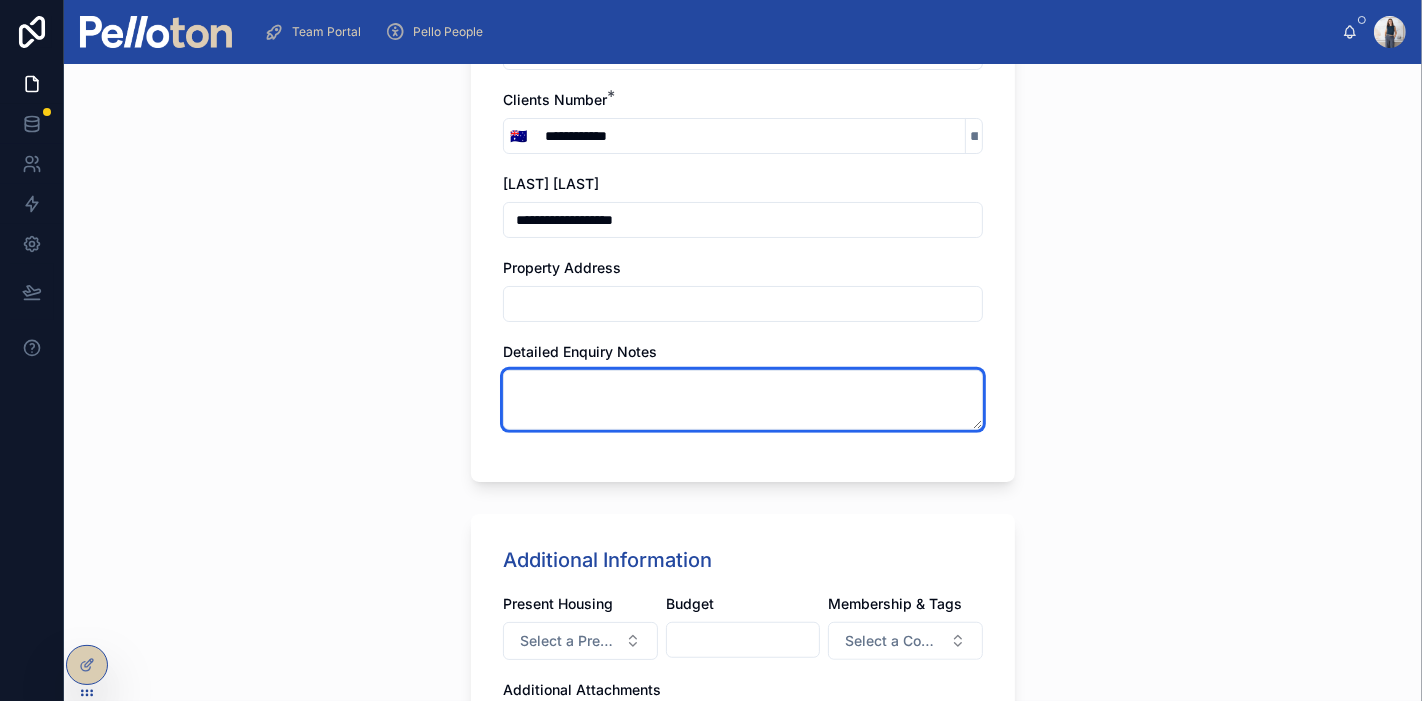 click at bounding box center (743, 400) 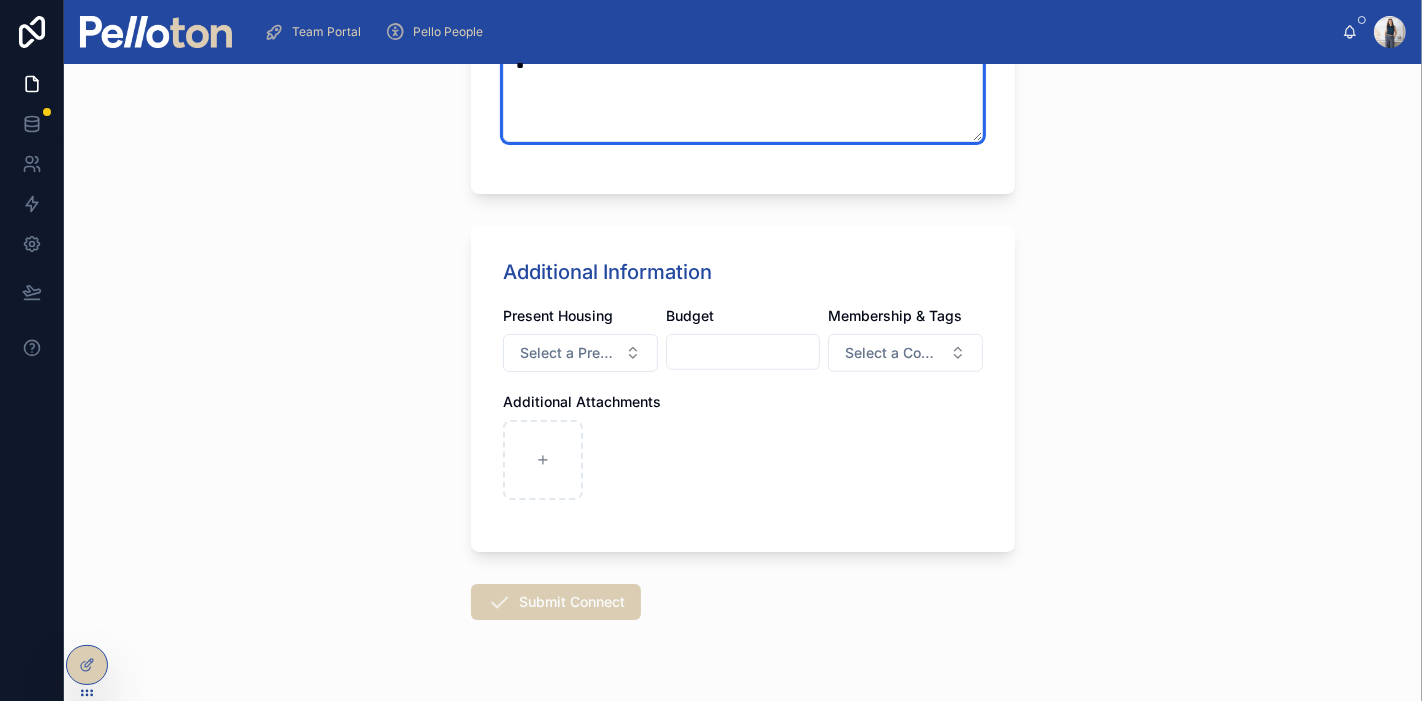 scroll, scrollTop: 1388, scrollLeft: 0, axis: vertical 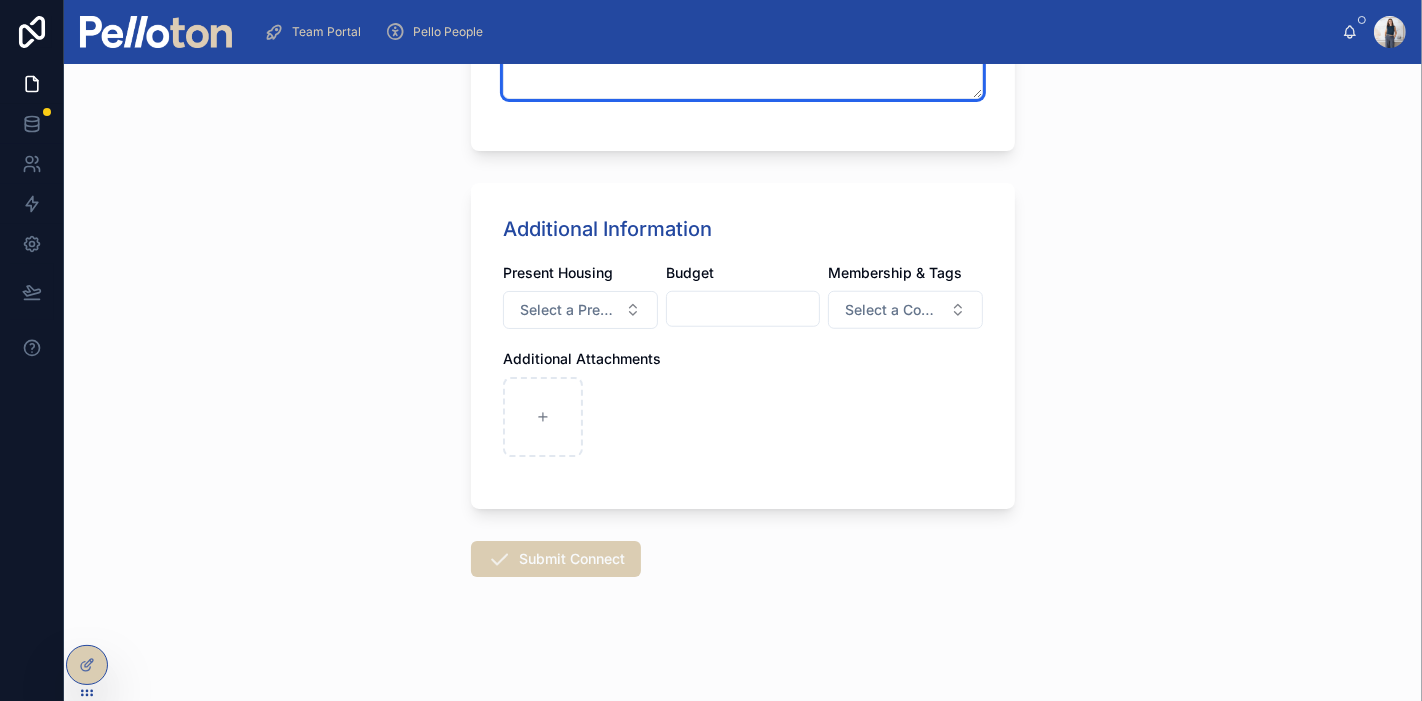 type on "**********" 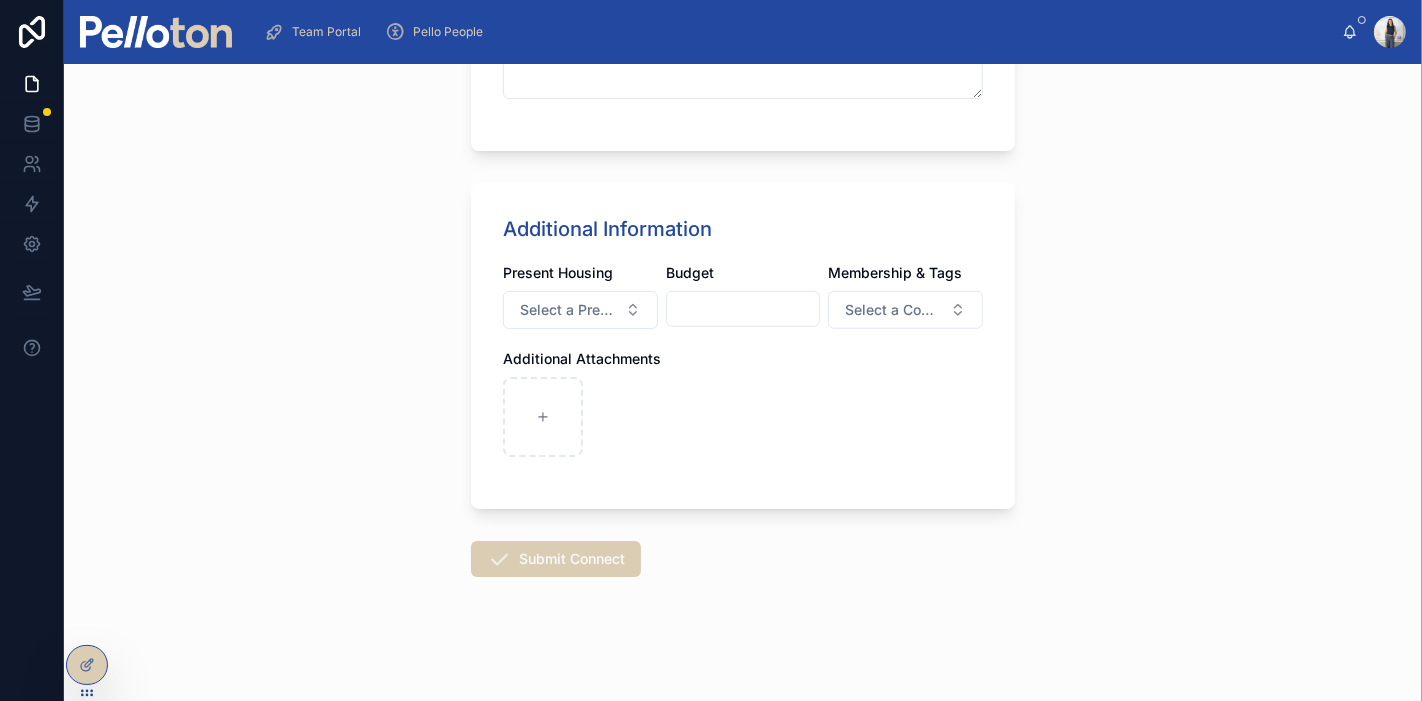 click on "Submit Connect" at bounding box center (556, 559) 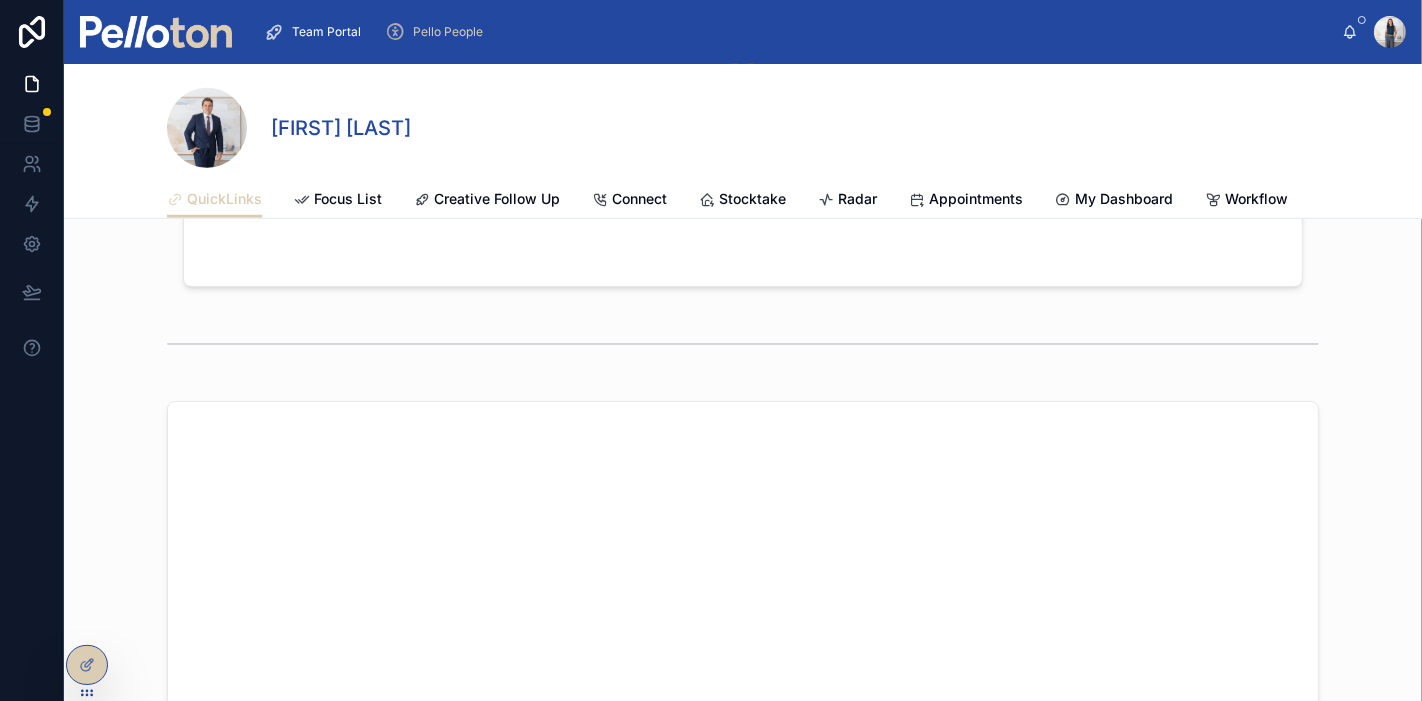 scroll, scrollTop: 0, scrollLeft: 0, axis: both 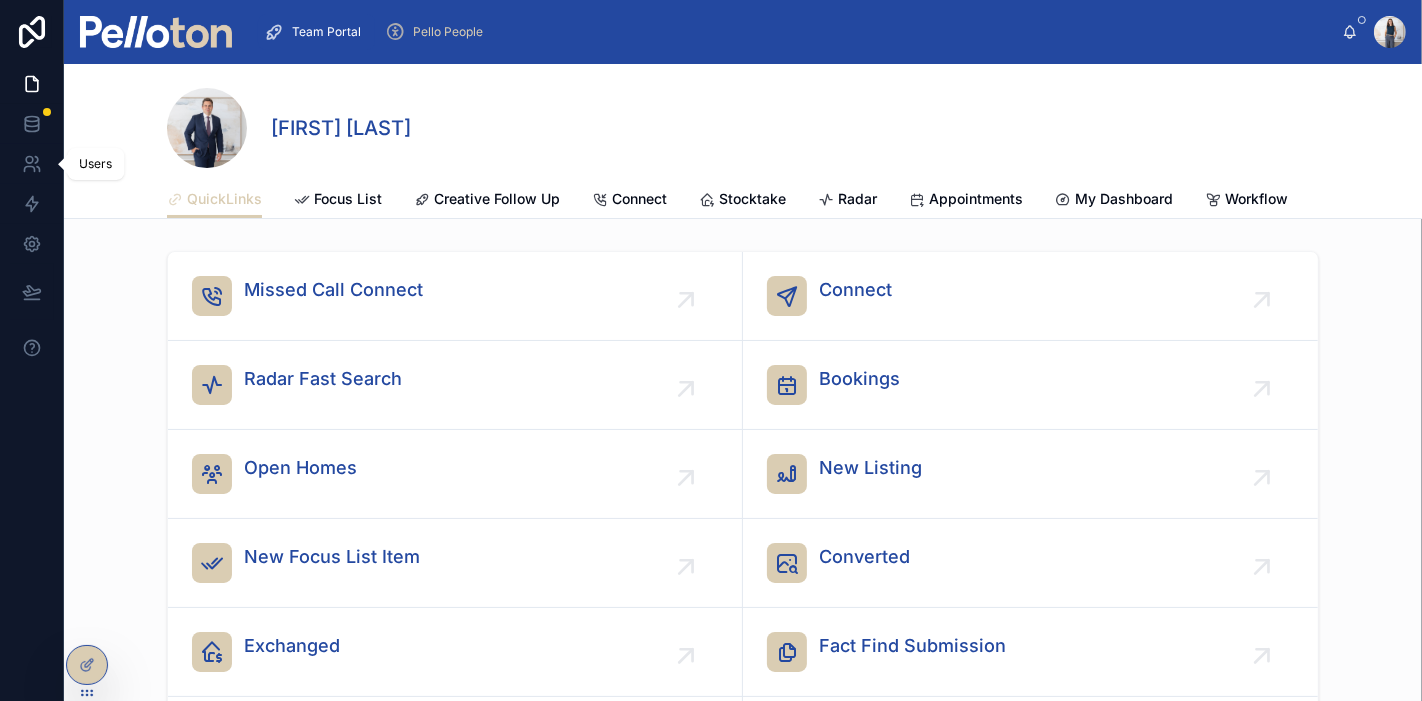click 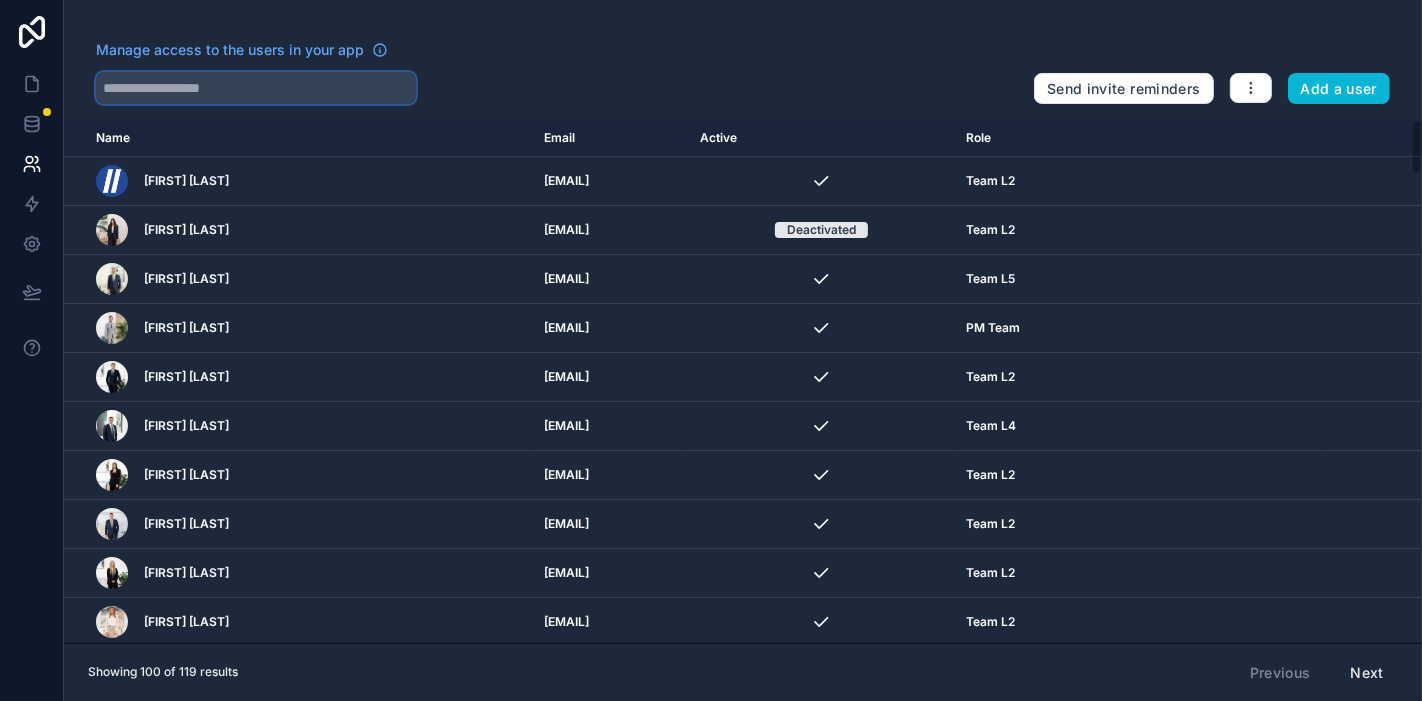 click at bounding box center (256, 88) 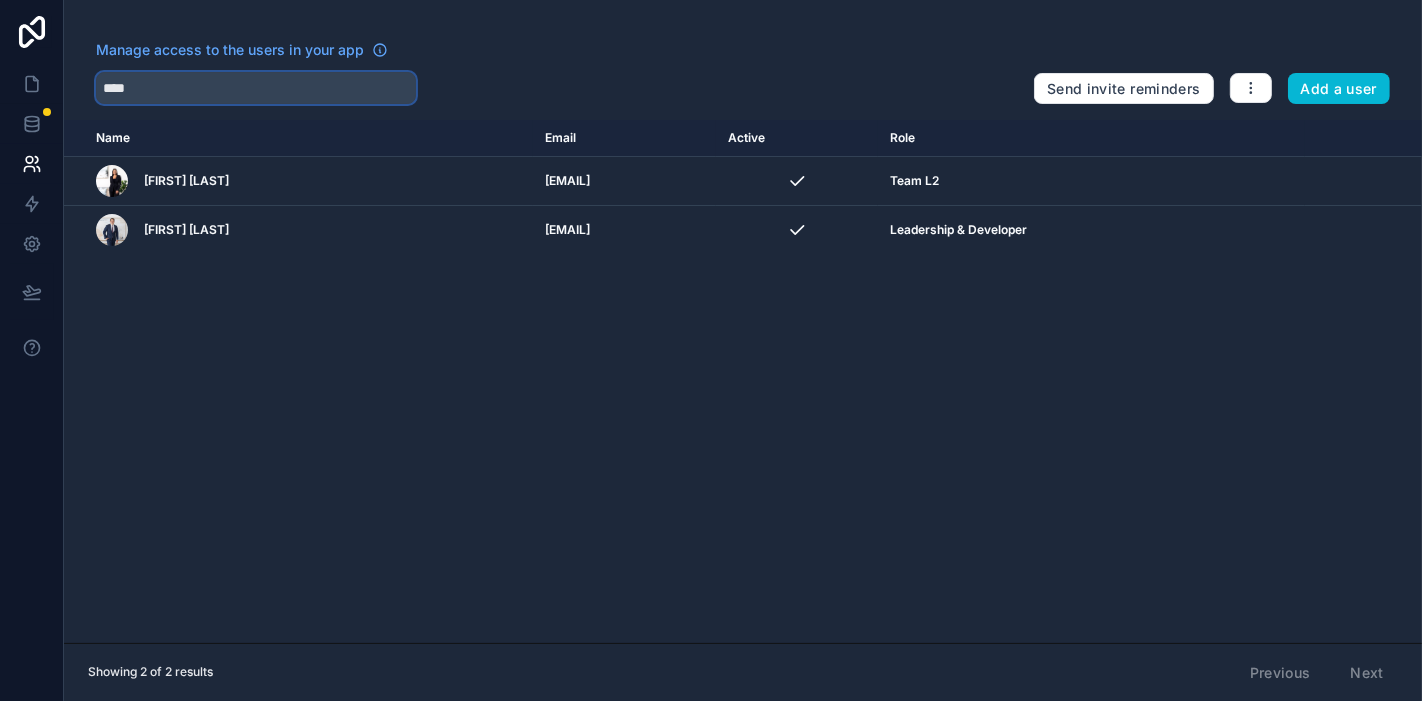 type on "****" 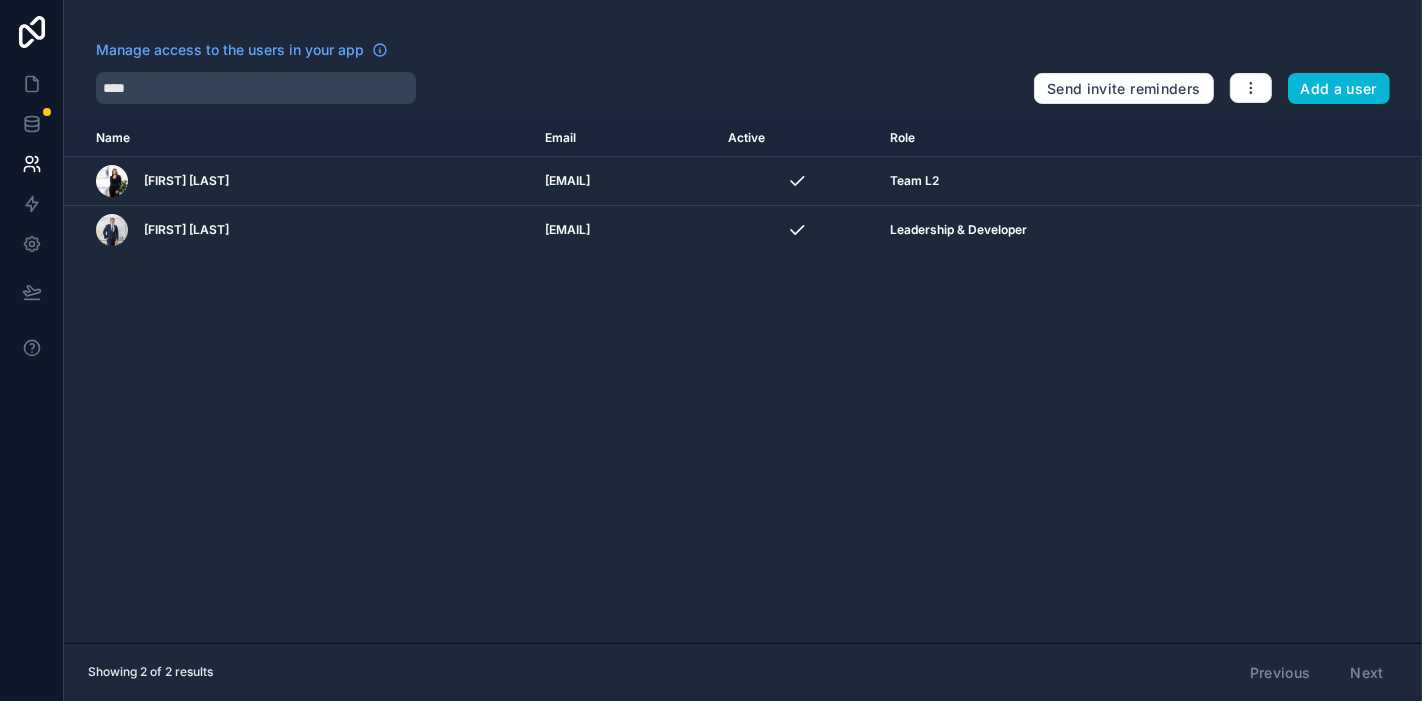 click 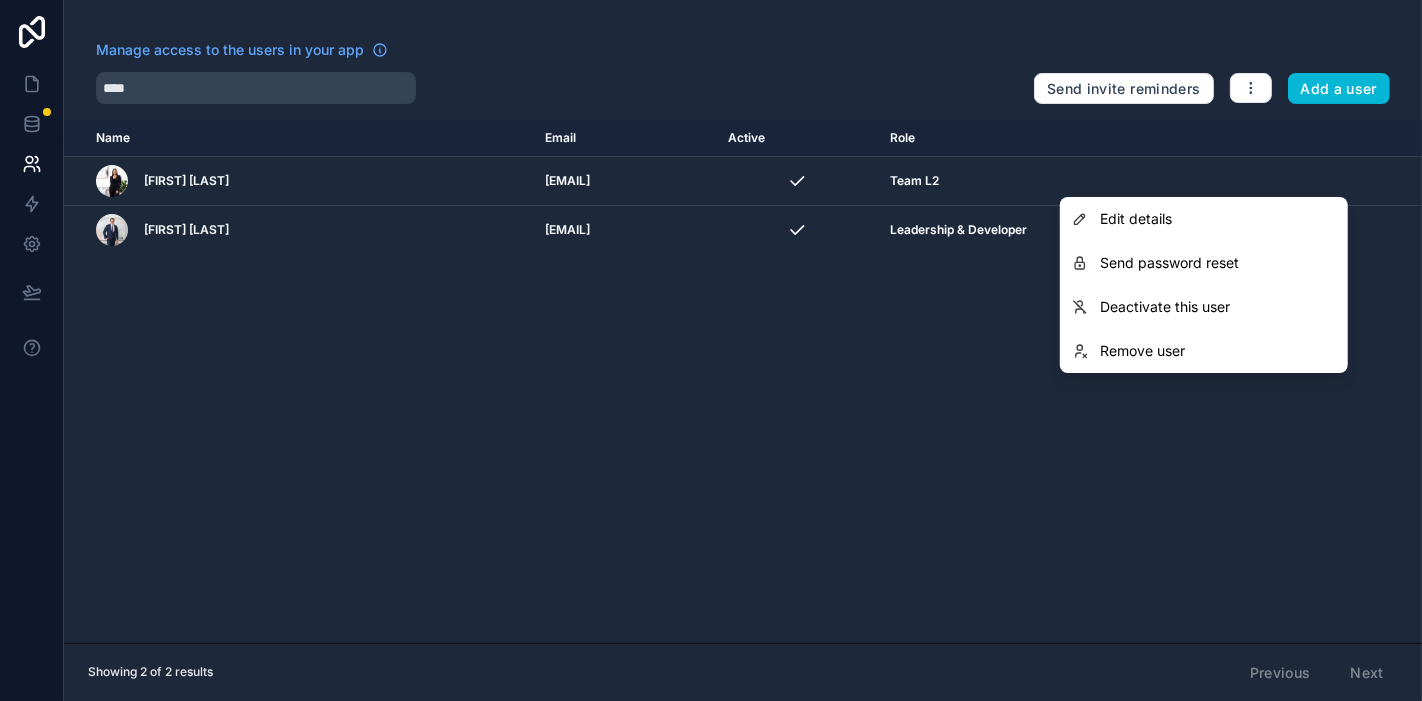 click on "Deactivate this user" at bounding box center [1165, 307] 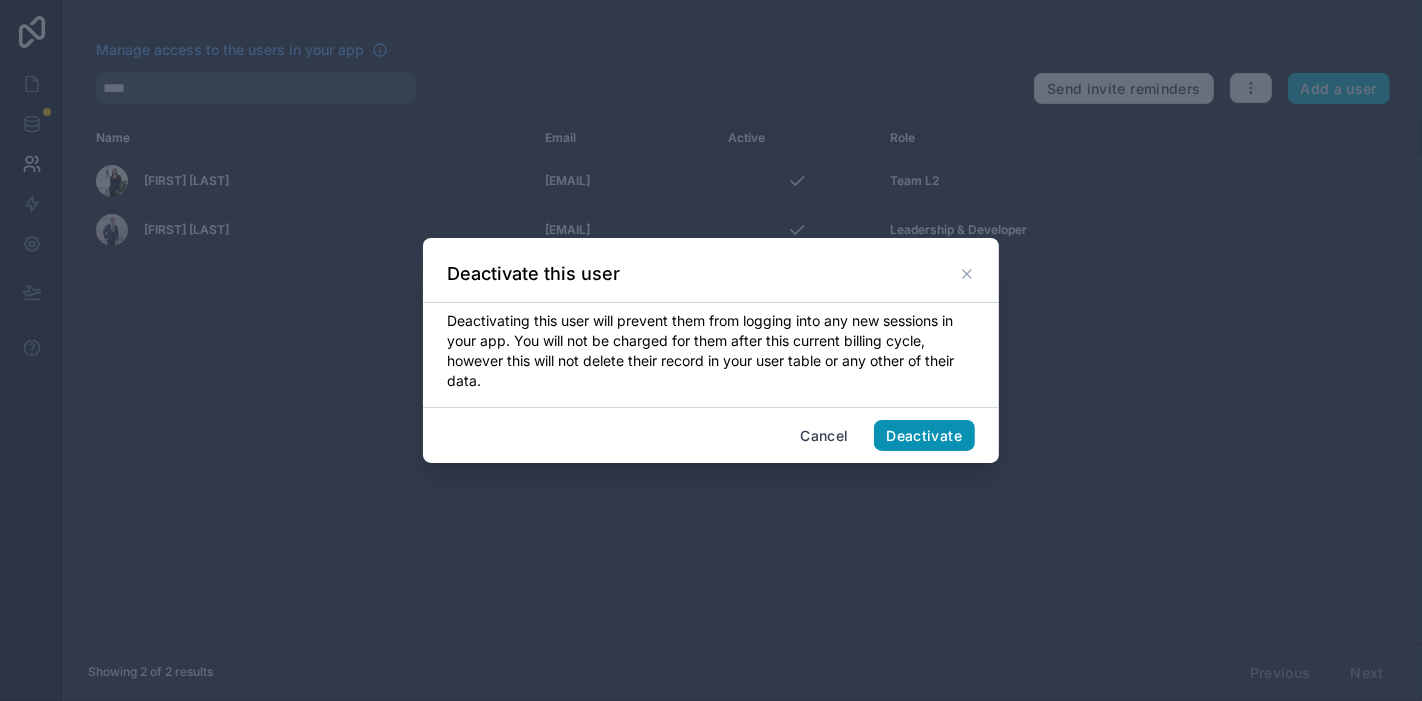 click on "Deactivate" at bounding box center (925, 436) 